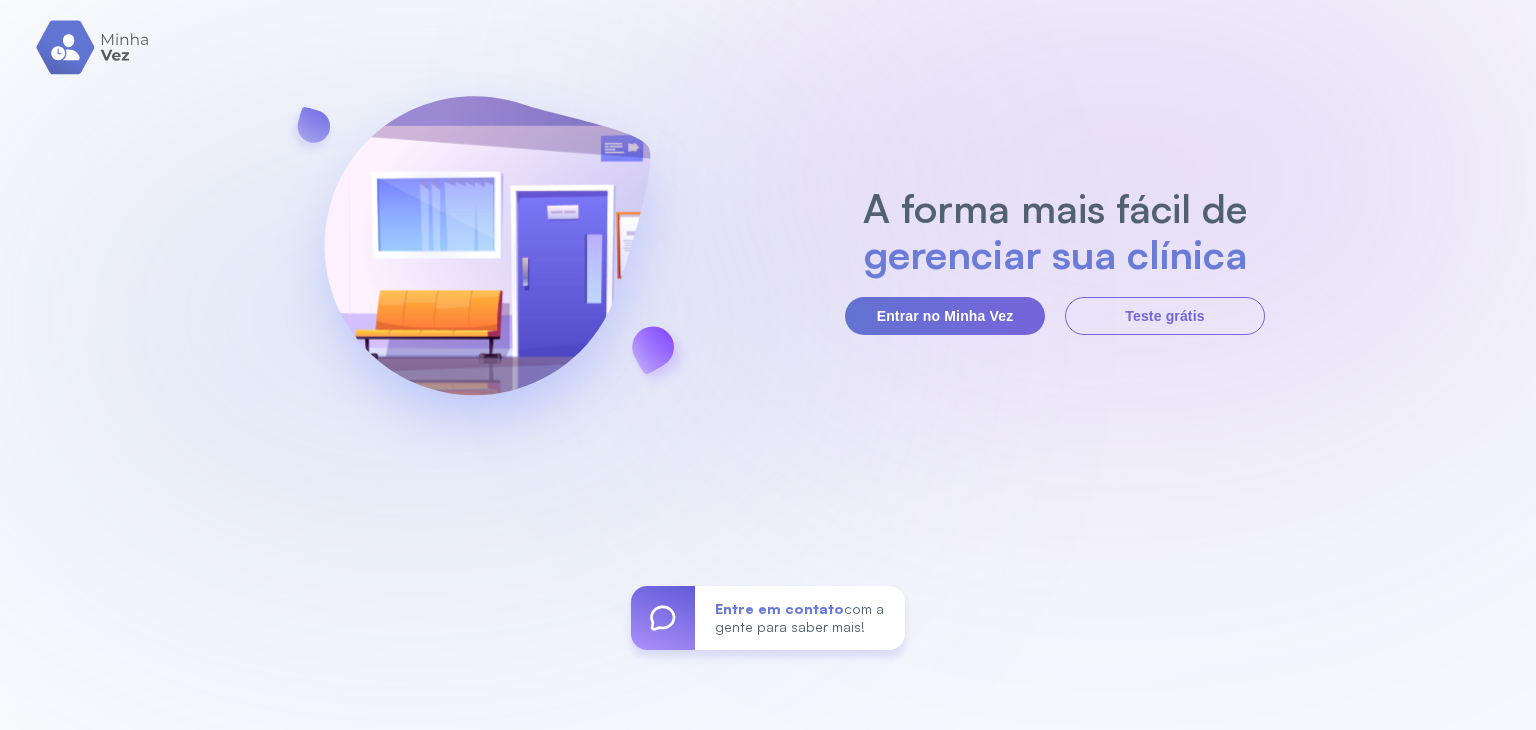 scroll, scrollTop: 0, scrollLeft: 0, axis: both 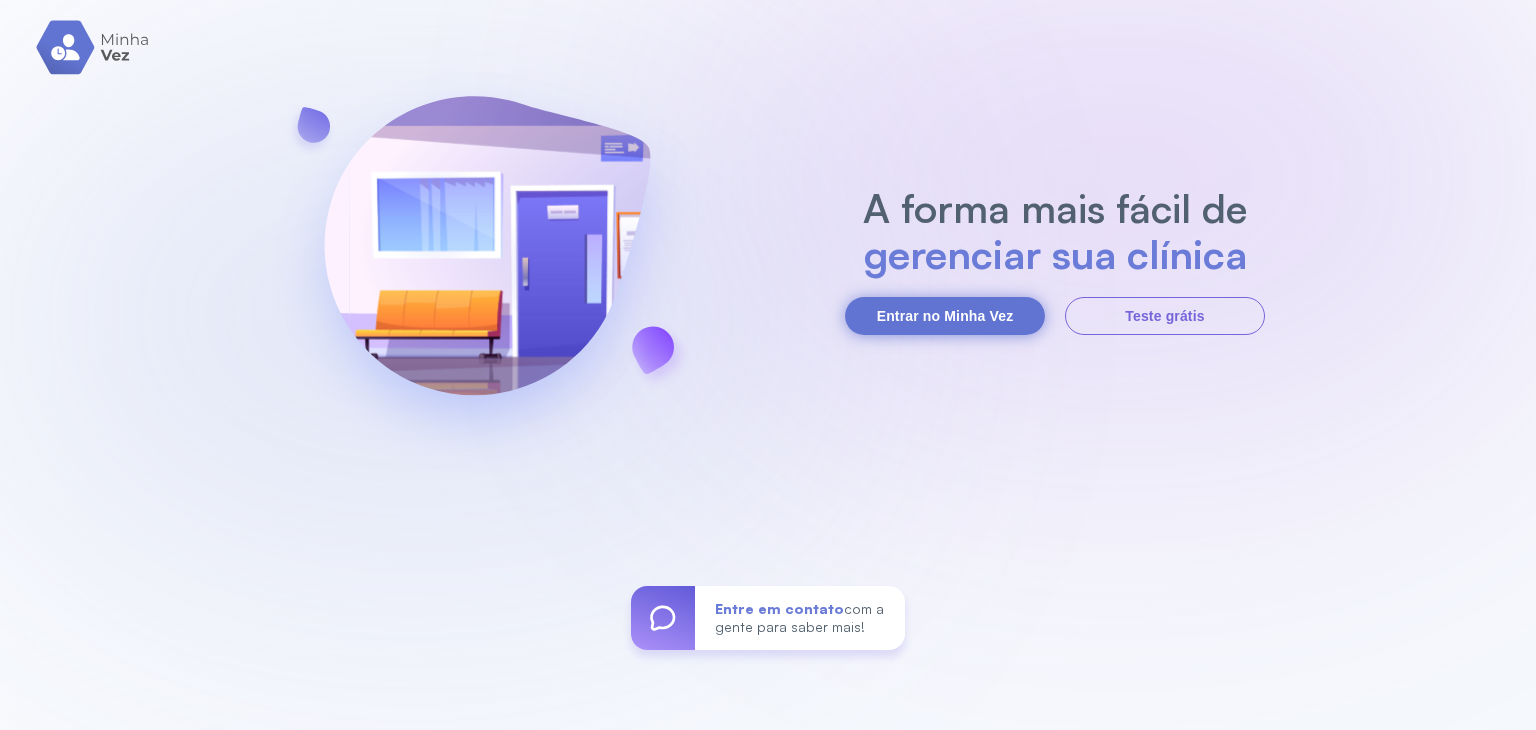 click on "Entrar no Minha Vez" at bounding box center (945, 316) 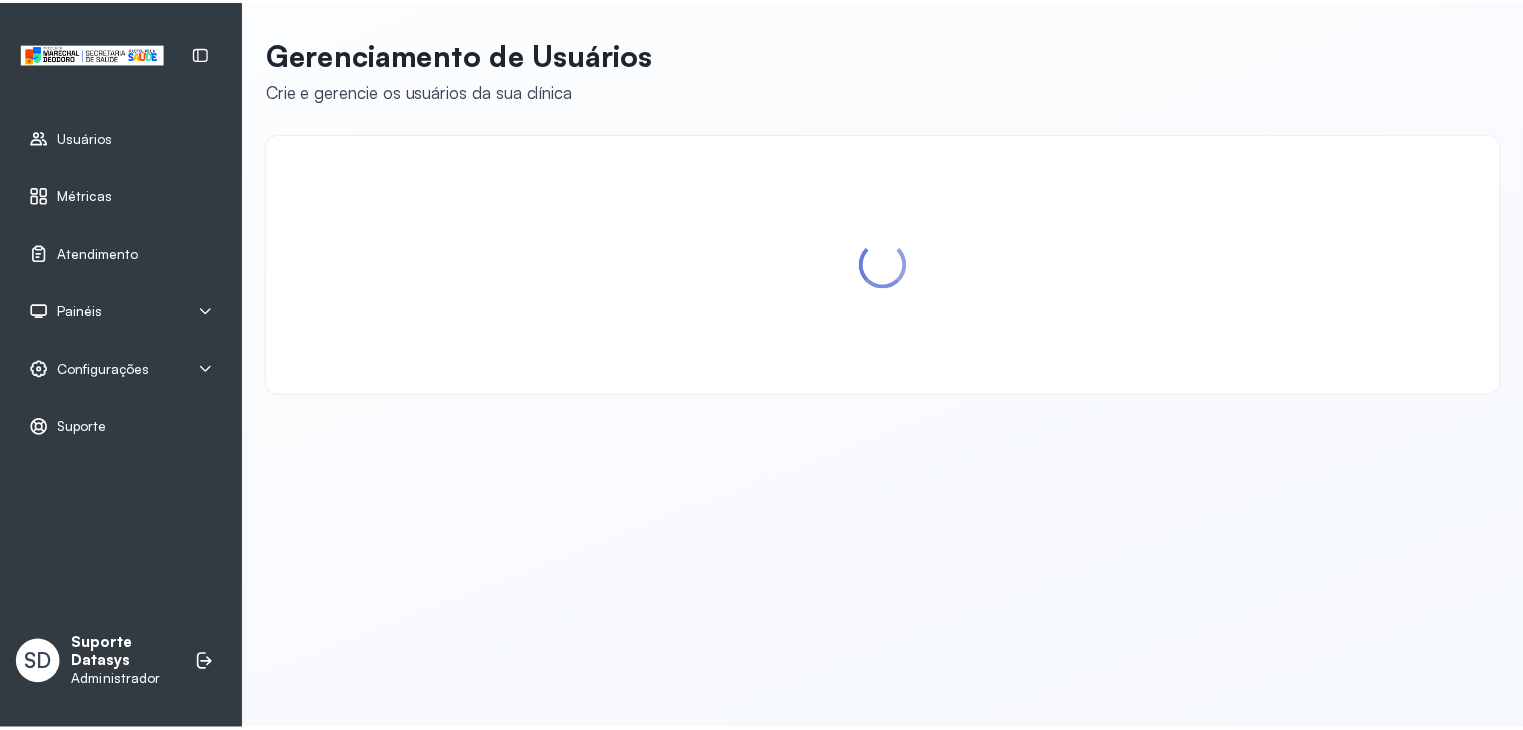 scroll, scrollTop: 0, scrollLeft: 0, axis: both 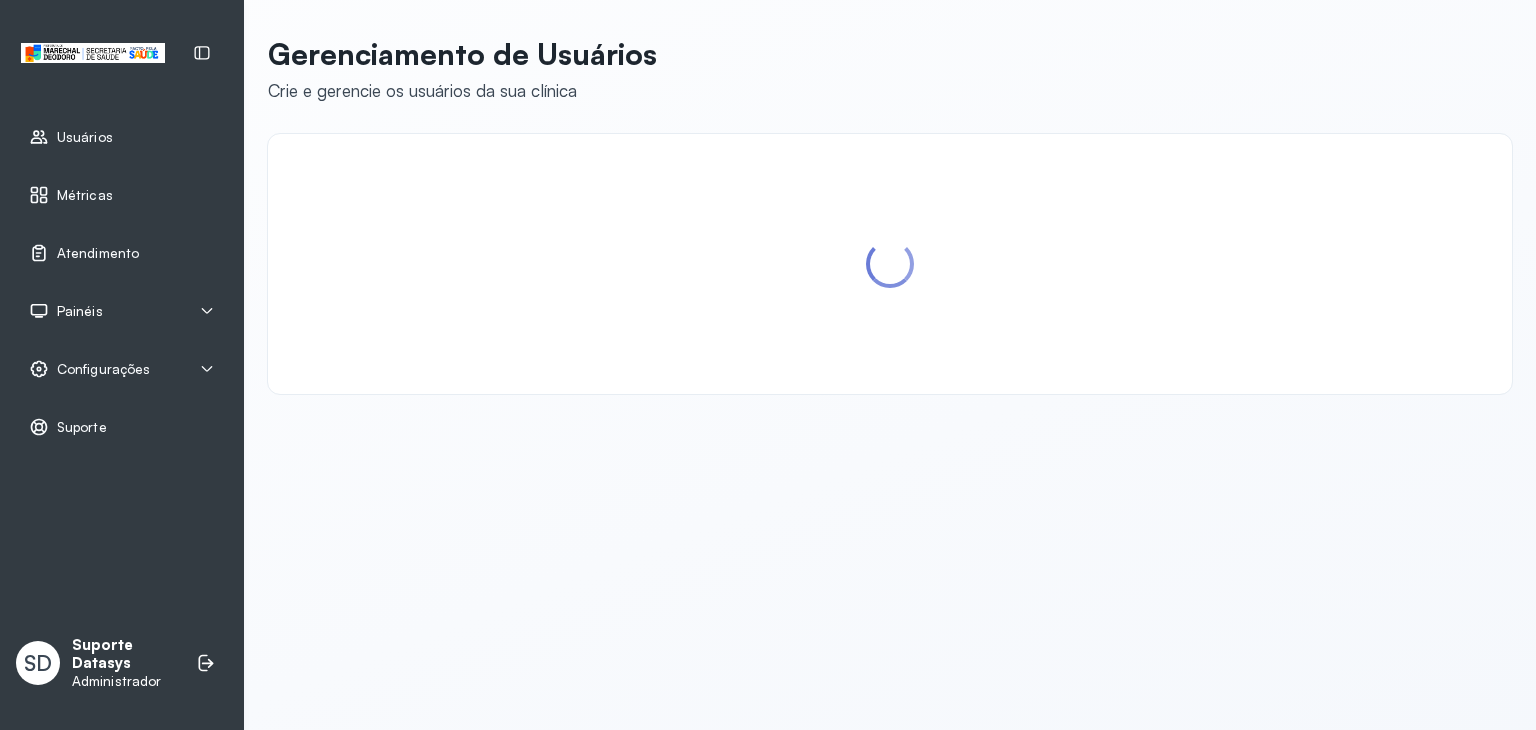 click on "Painéis" at bounding box center [122, 311] 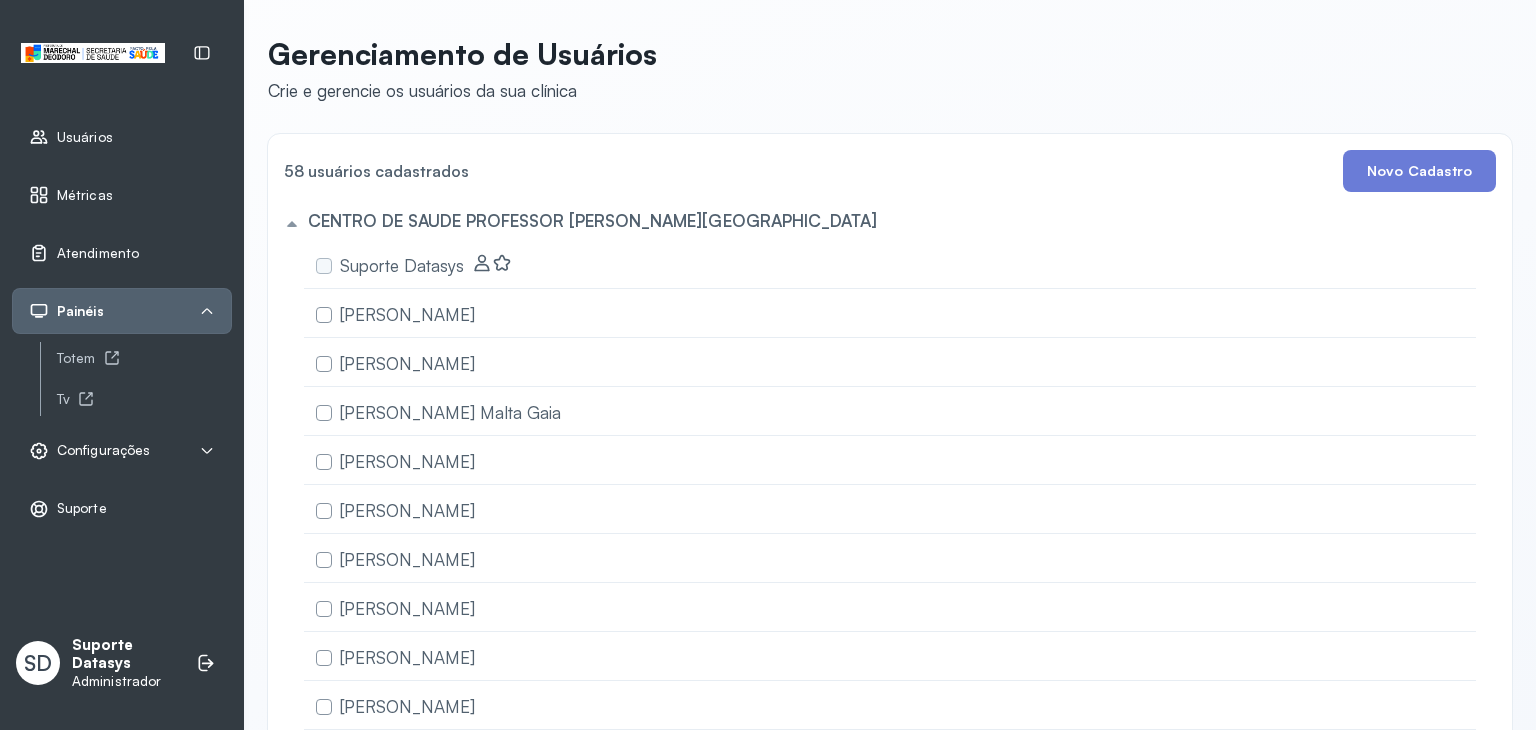 click on "Configurações" at bounding box center [122, 451] 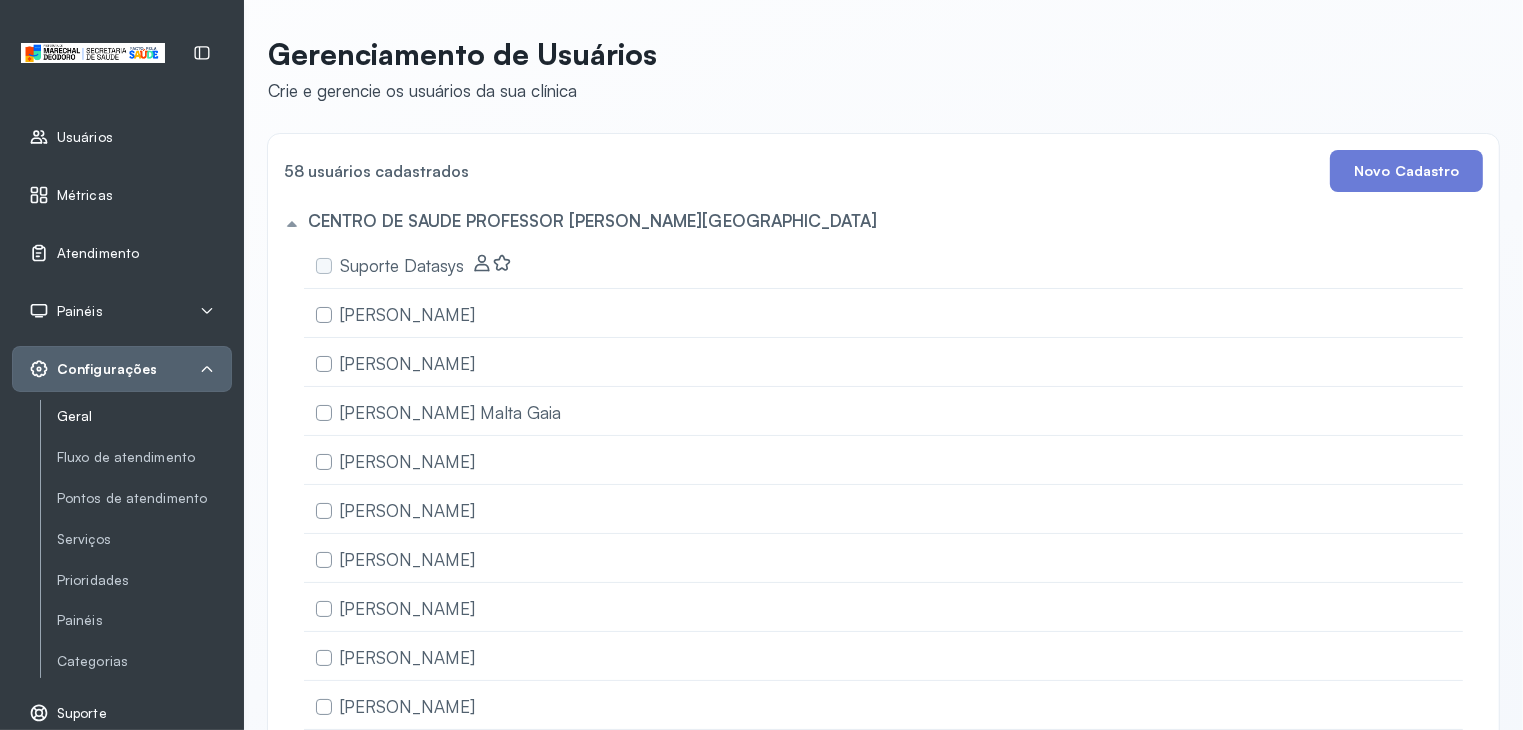 click on "Geral" at bounding box center (144, 416) 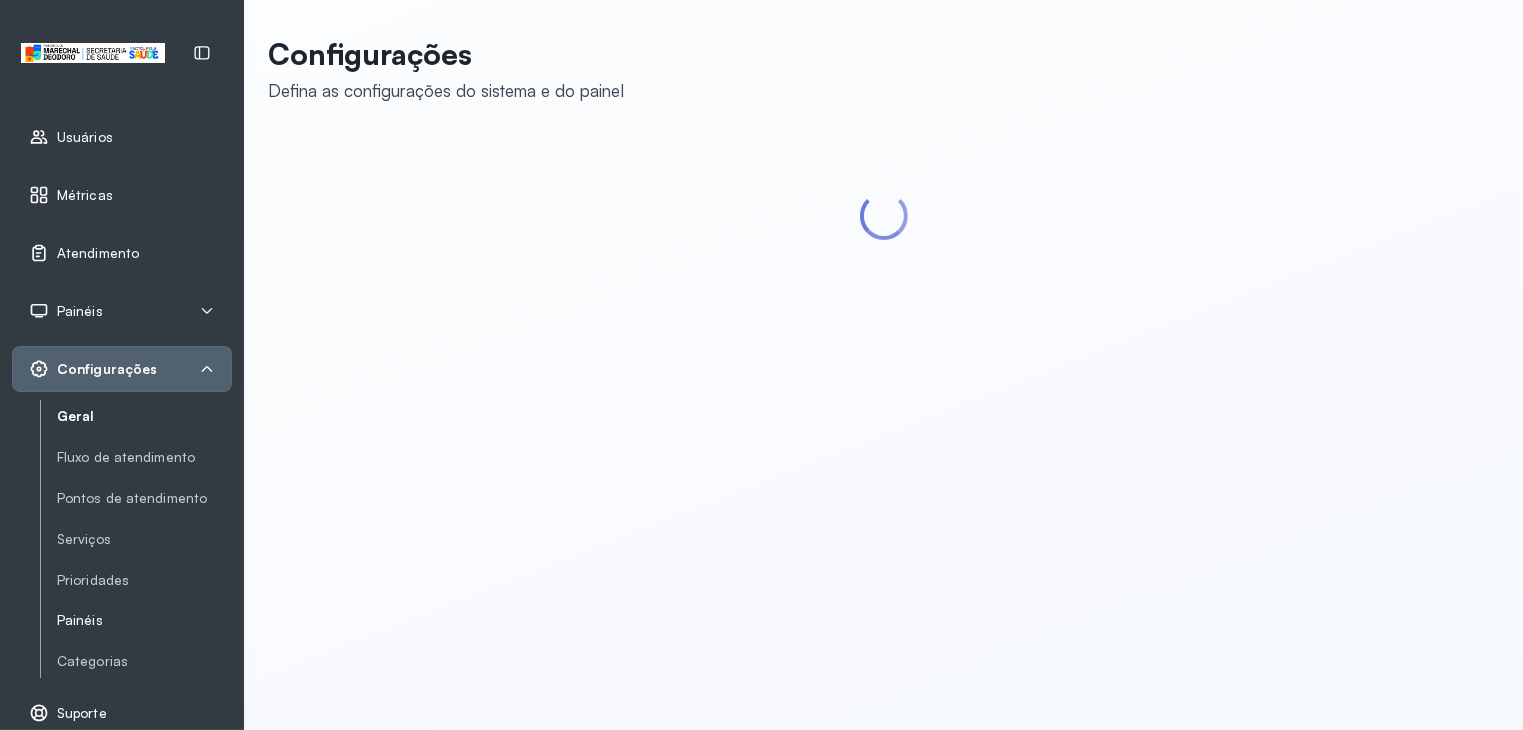 click on "Painéis" at bounding box center [144, 620] 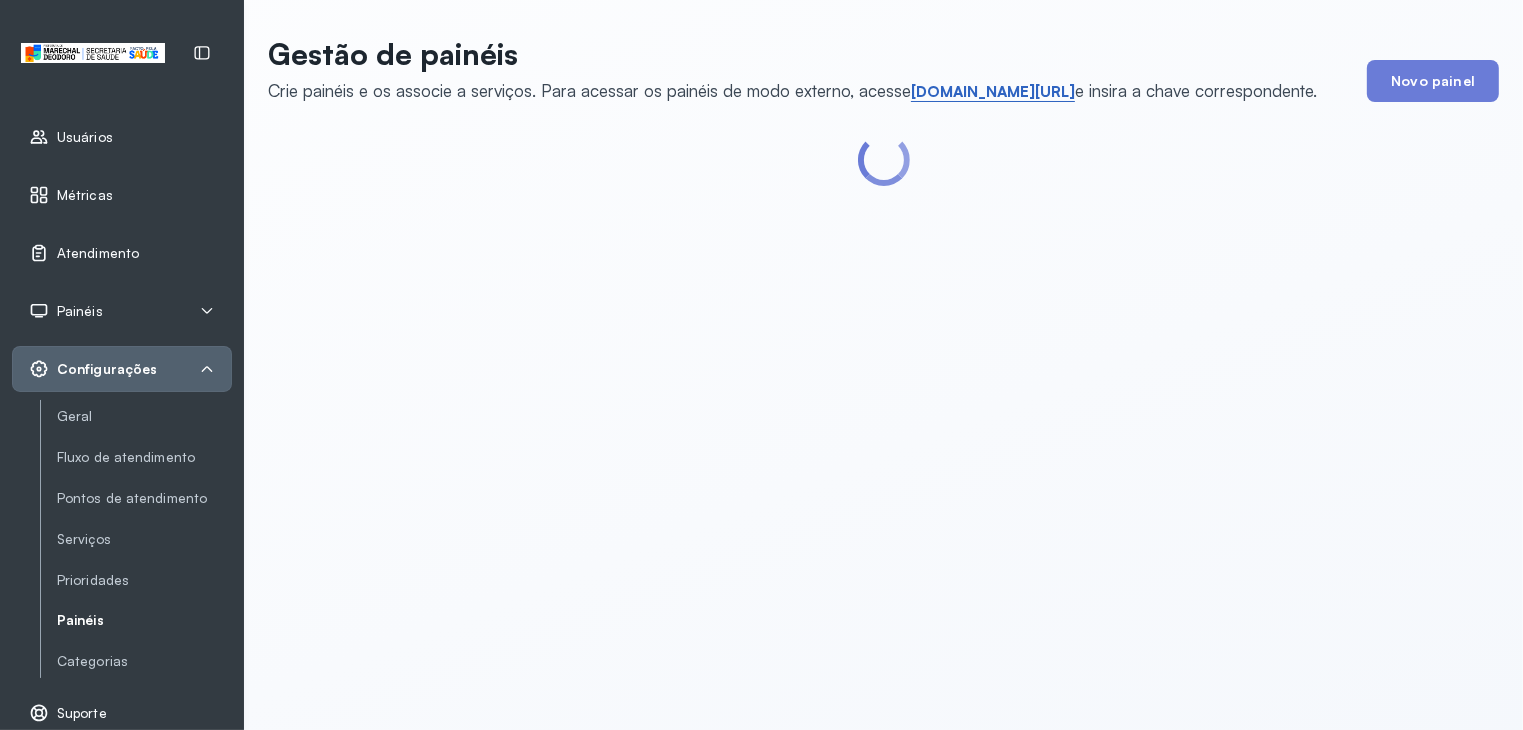 click on "[DOMAIN_NAME][URL]" at bounding box center (993, 92) 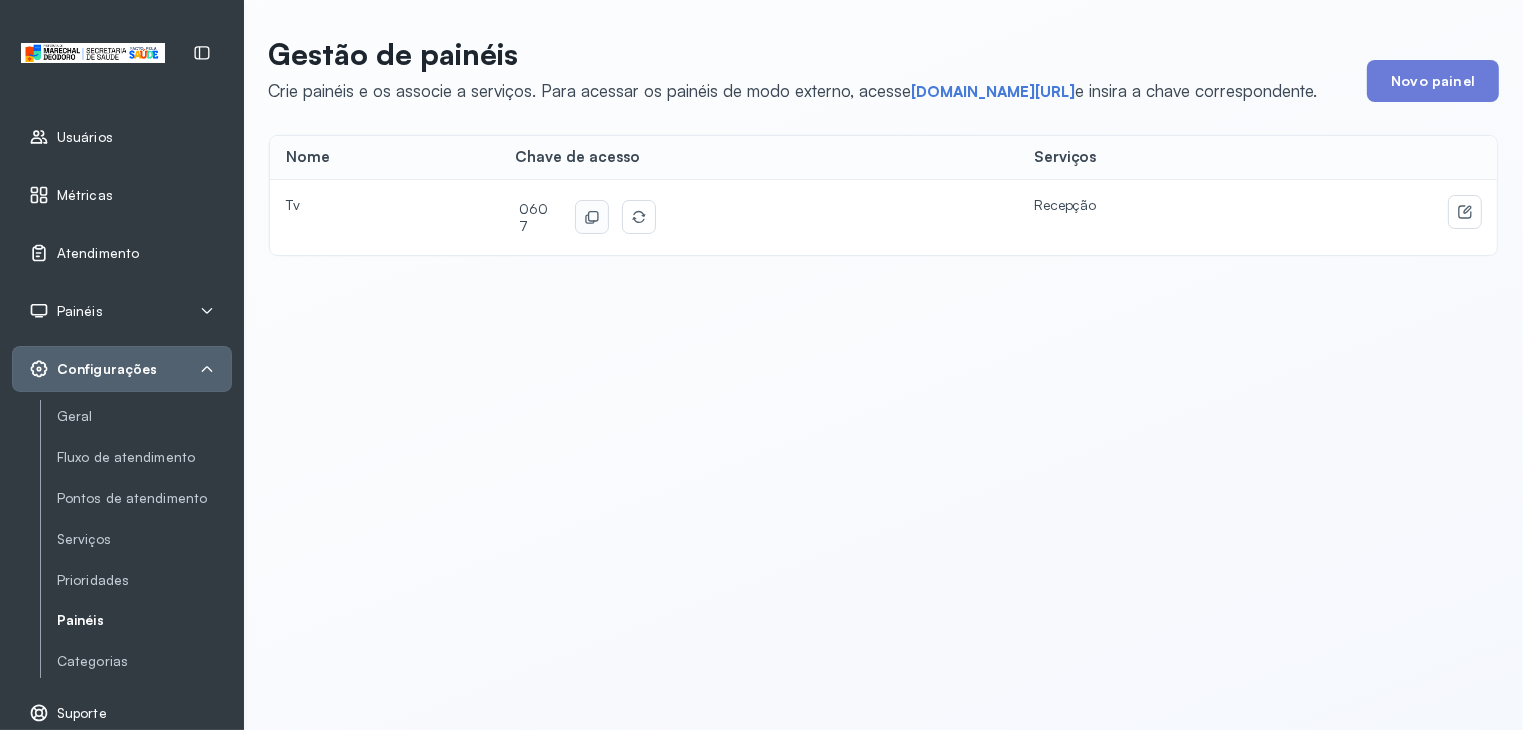 click 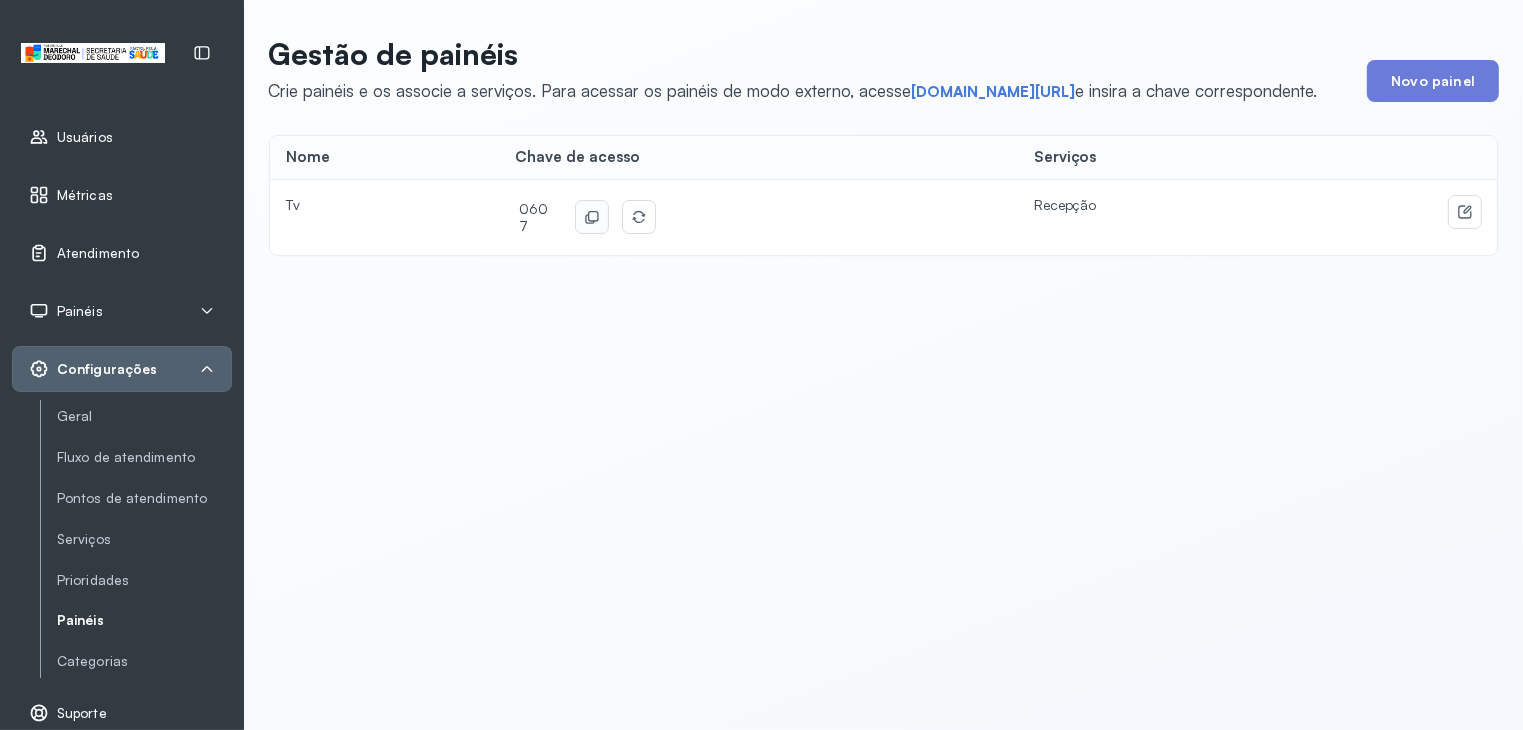 click on "Usuários" at bounding box center [85, 137] 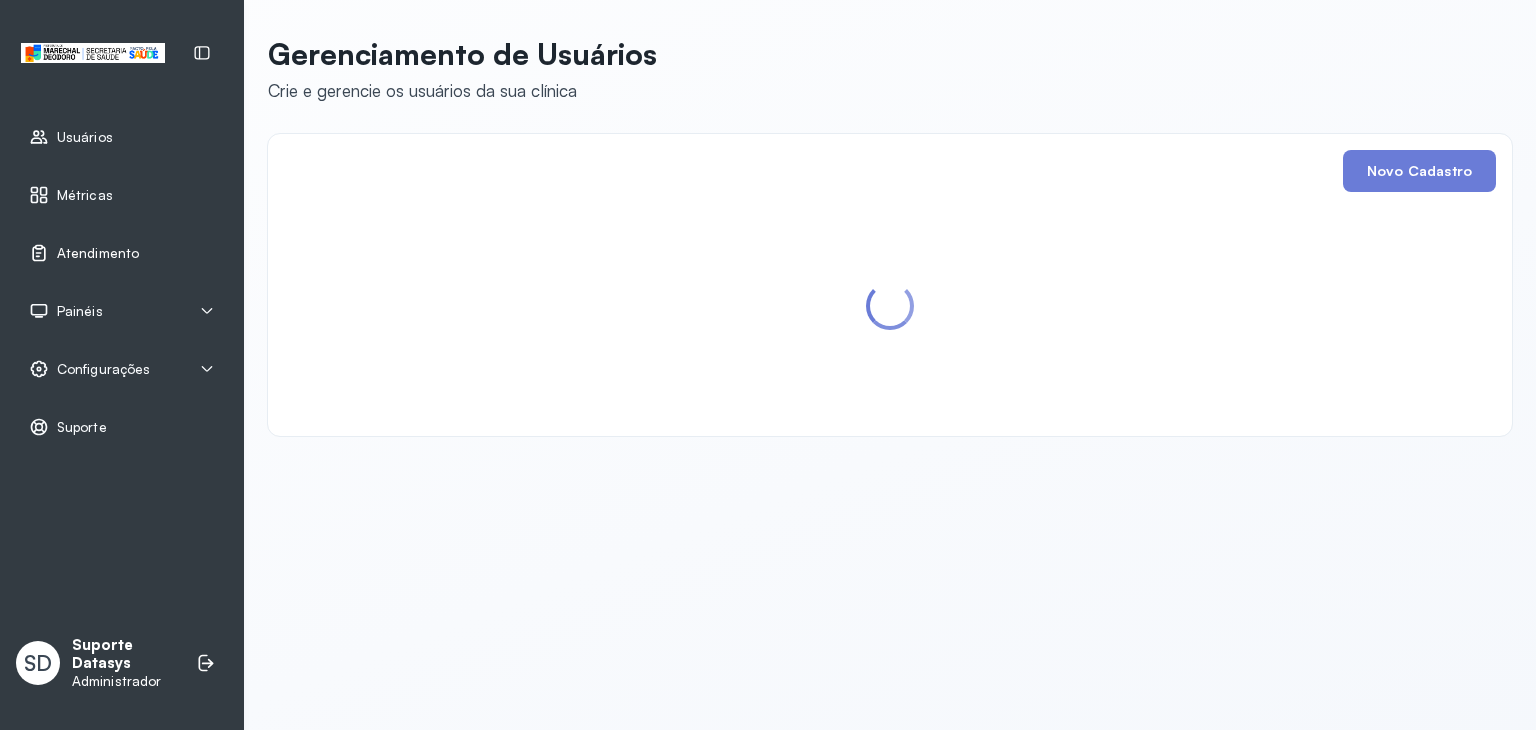 click on "Atendimento" at bounding box center (98, 253) 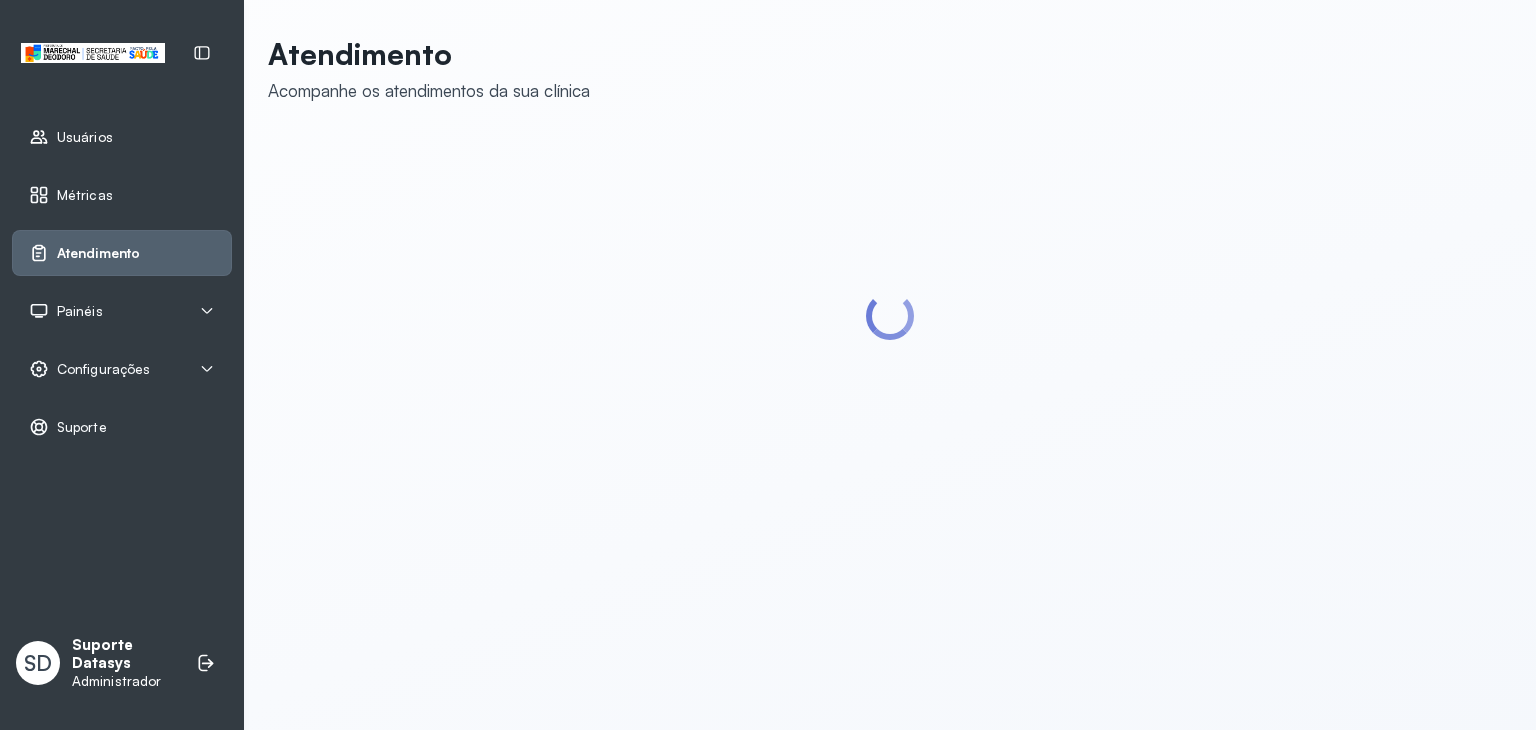 click on "Usuários" at bounding box center [85, 137] 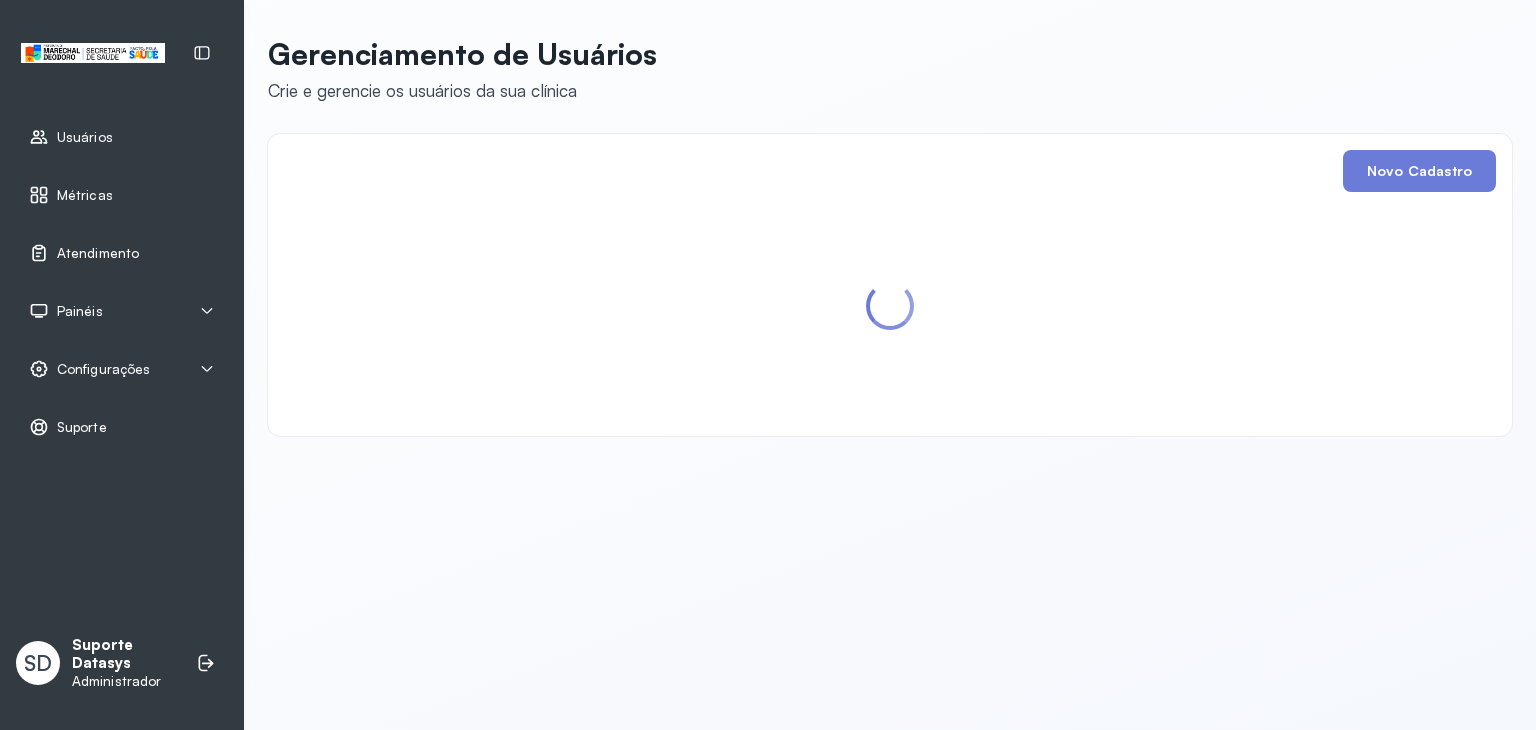 click on "Atendimento" at bounding box center [98, 253] 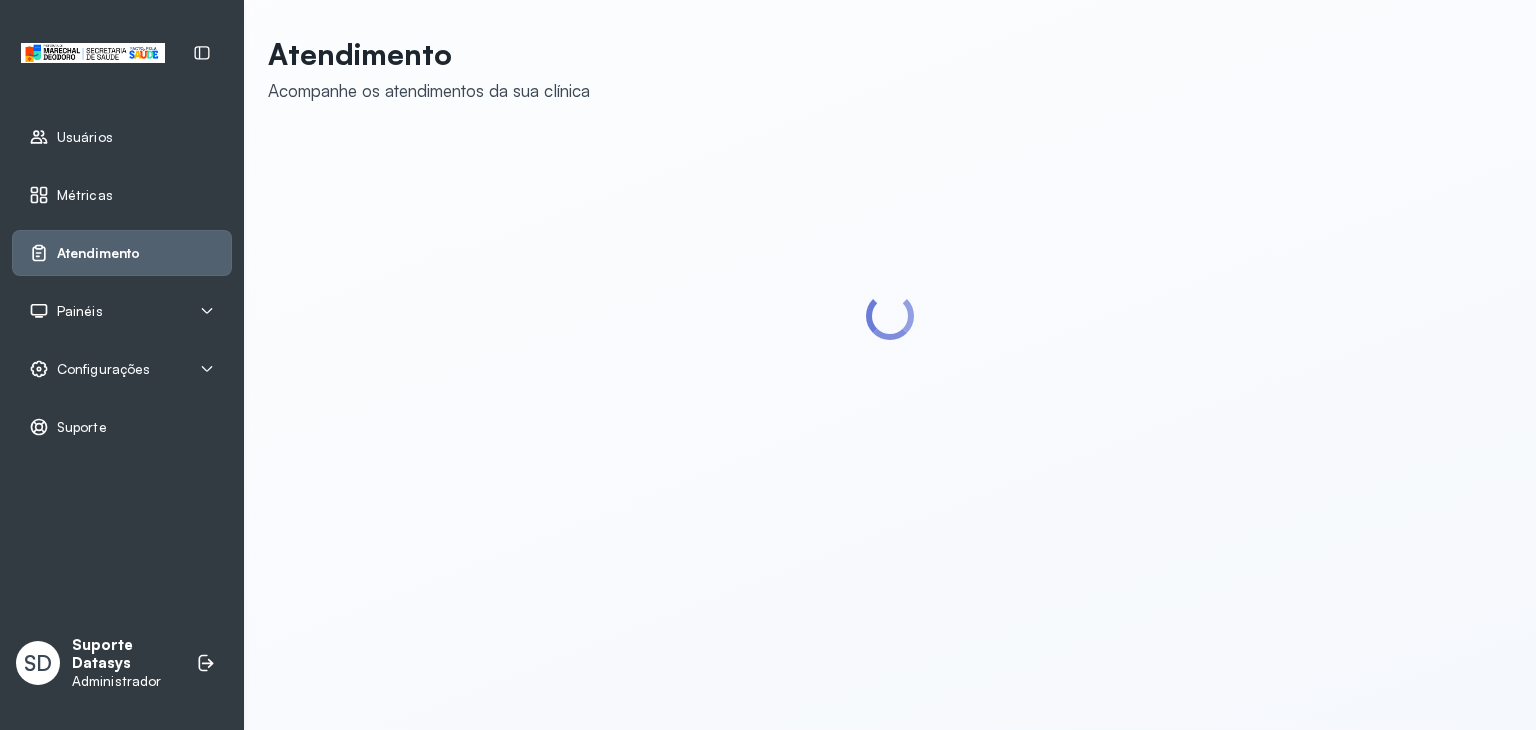 click on "Painéis" at bounding box center [122, 311] 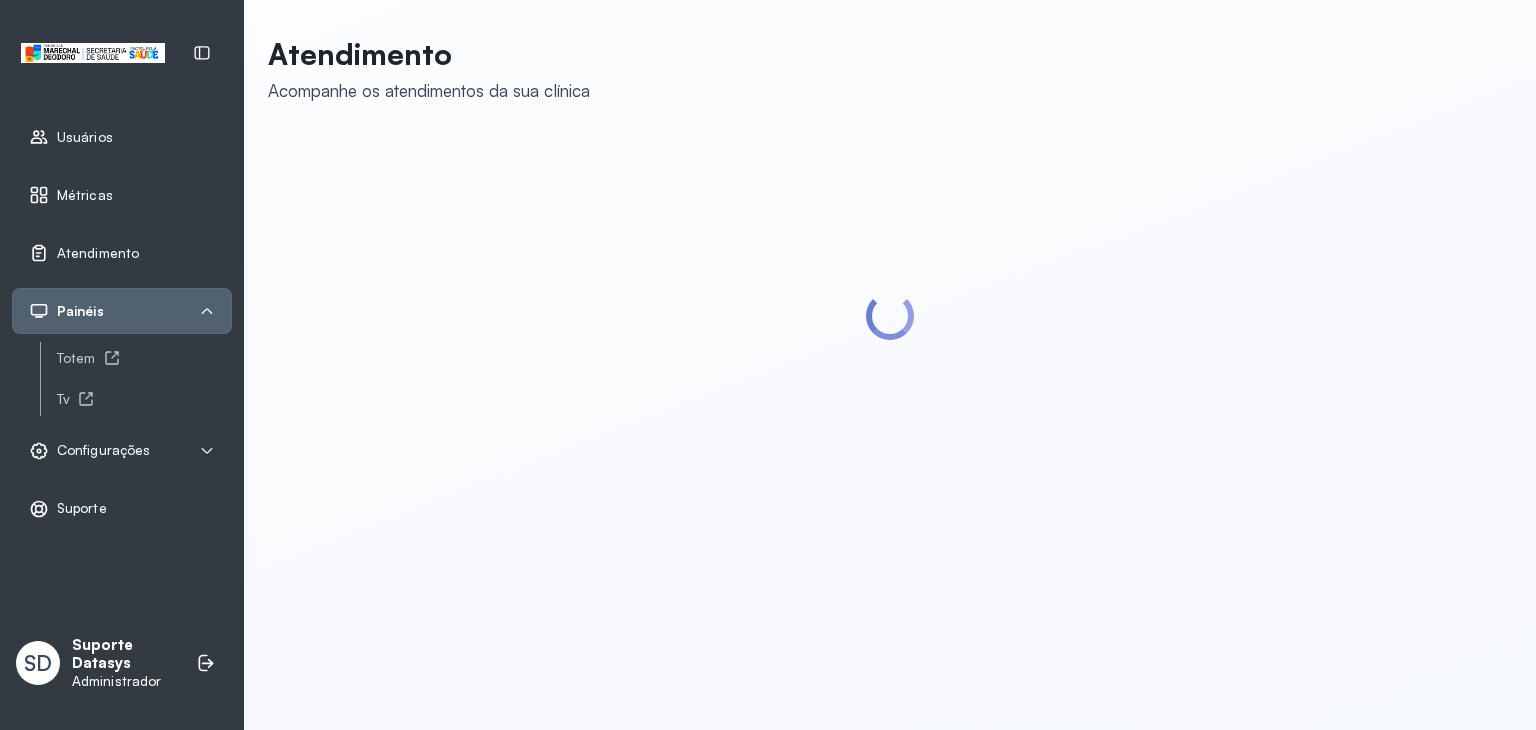 click on "Configurações" at bounding box center [122, 451] 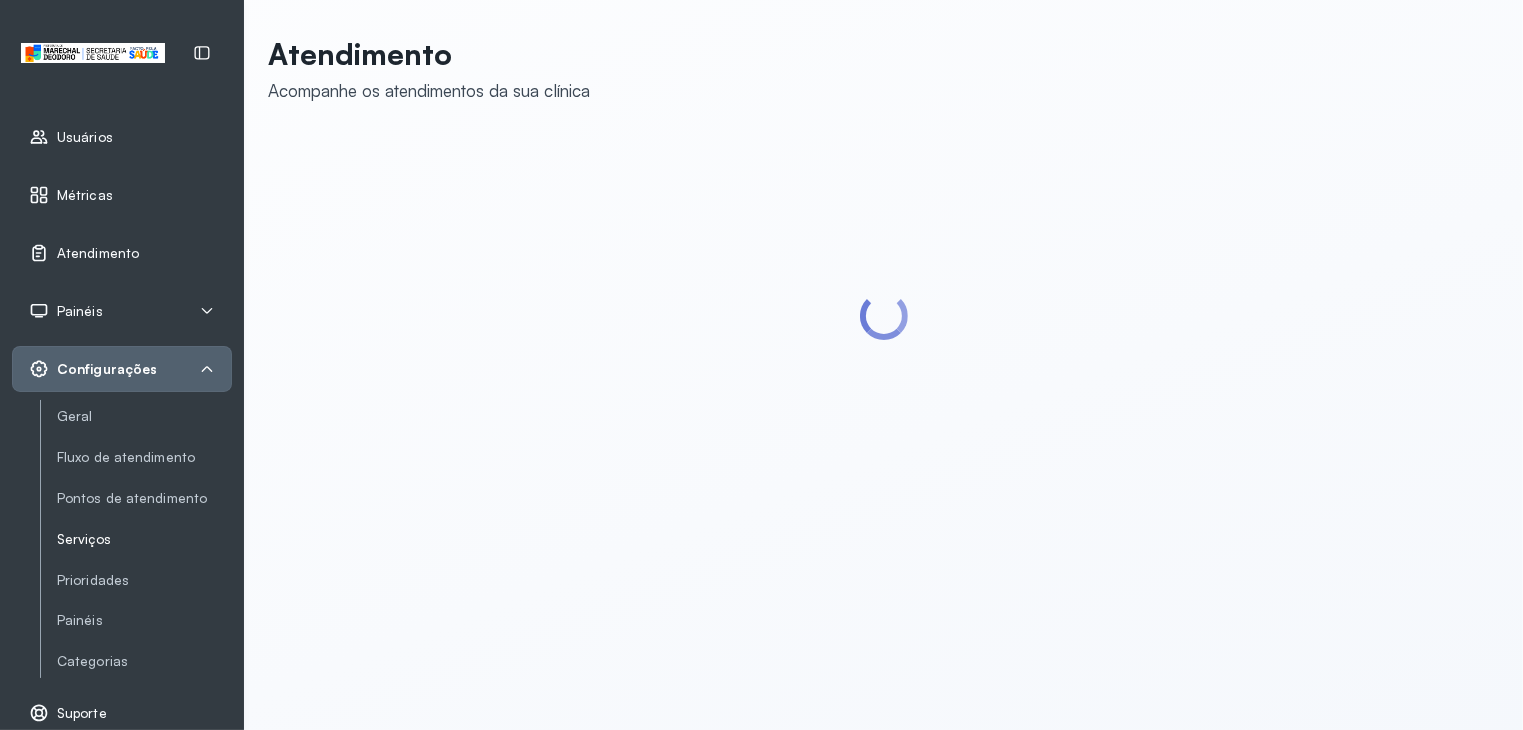 click on "Serviços" at bounding box center (144, 539) 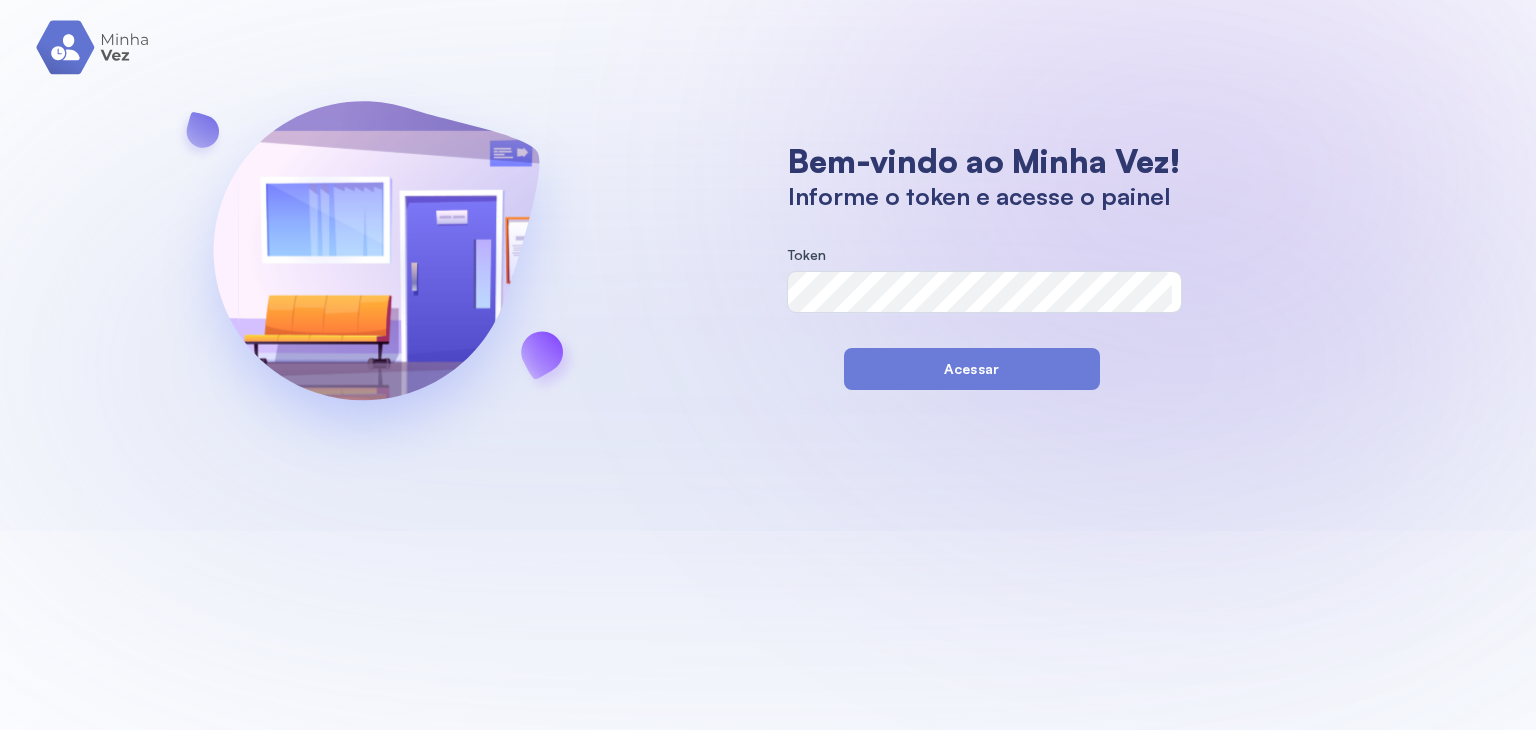 scroll, scrollTop: 0, scrollLeft: 0, axis: both 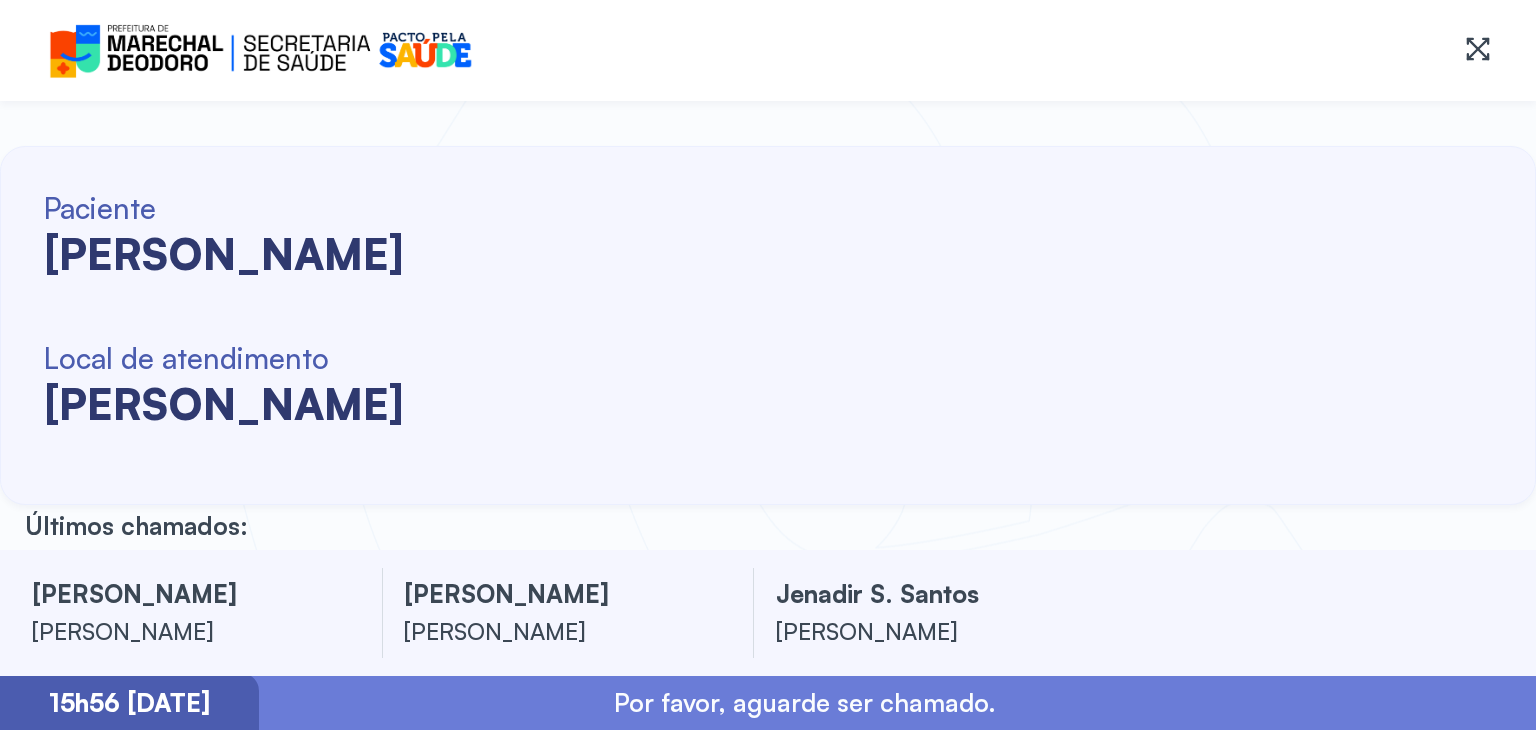 drag, startPoint x: 49, startPoint y: 199, endPoint x: 788, endPoint y: 439, distance: 776.9949 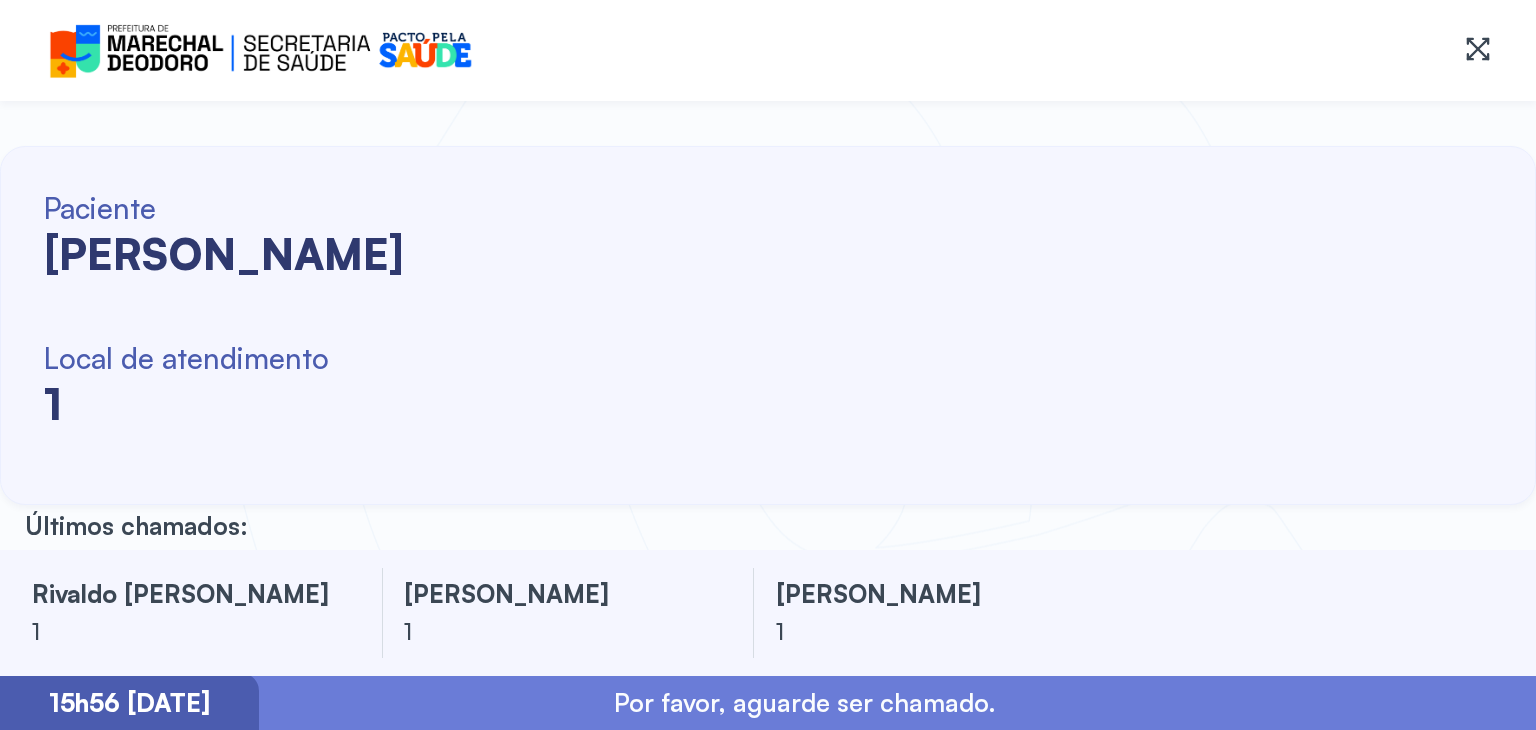 click on "Local de atendimento" at bounding box center [775, 358] 